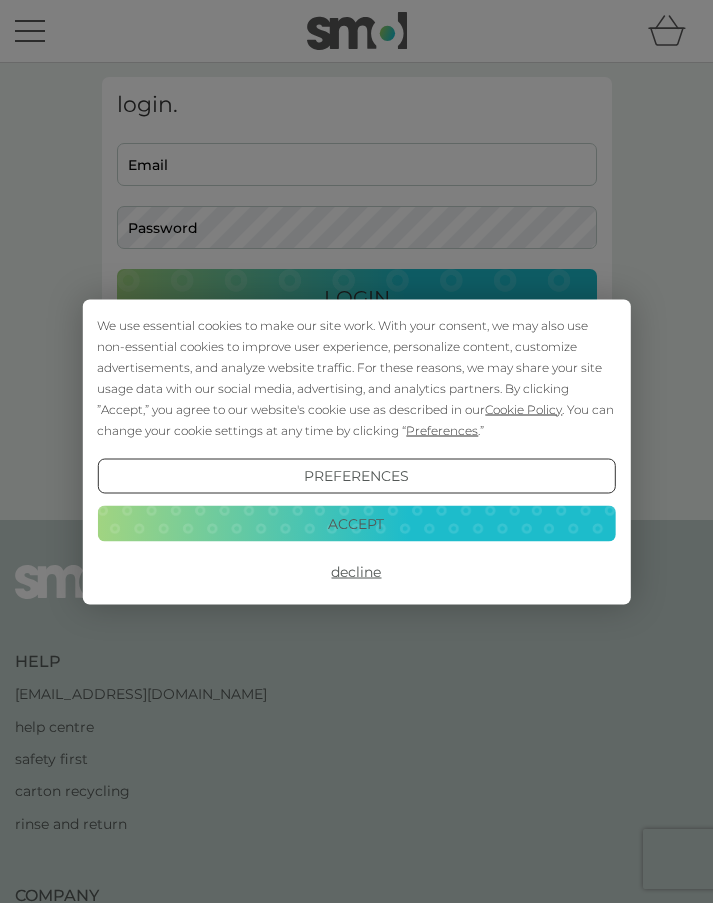scroll, scrollTop: 0, scrollLeft: 0, axis: both 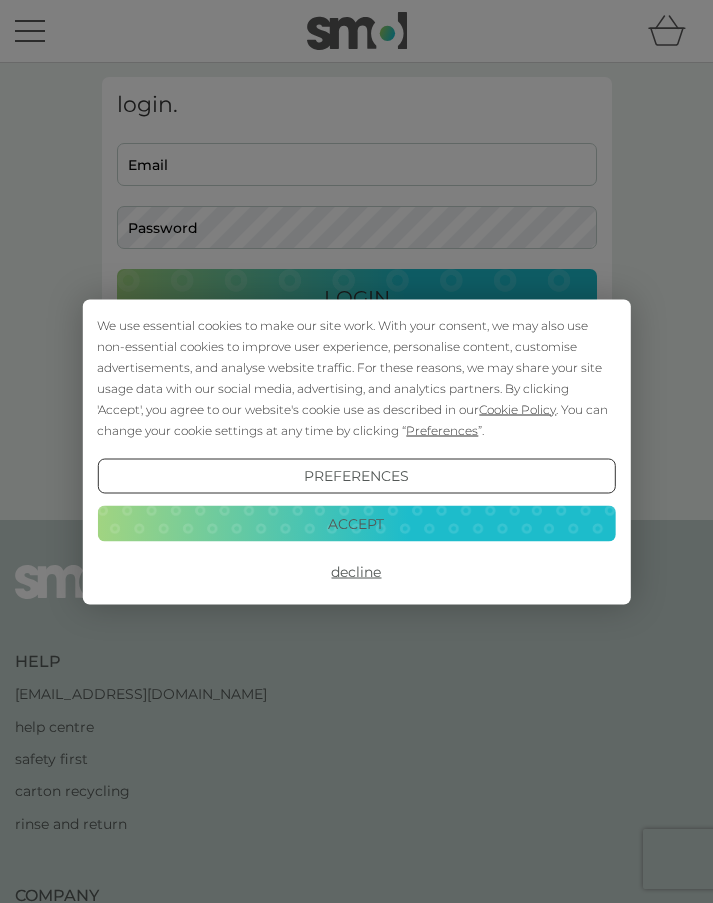 click on "Accept" at bounding box center (356, 524) 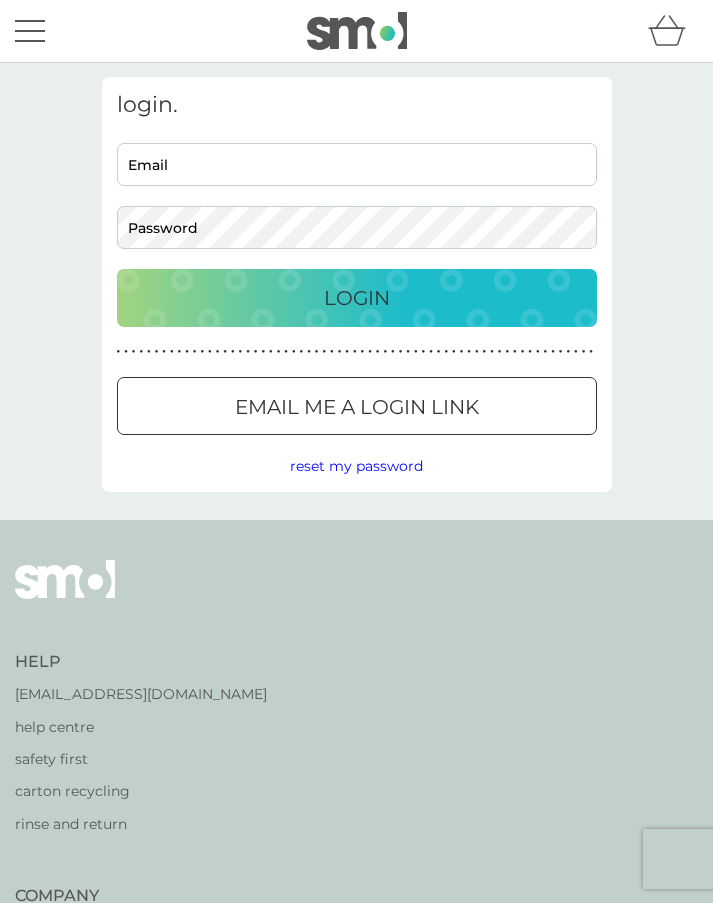 scroll, scrollTop: 0, scrollLeft: 0, axis: both 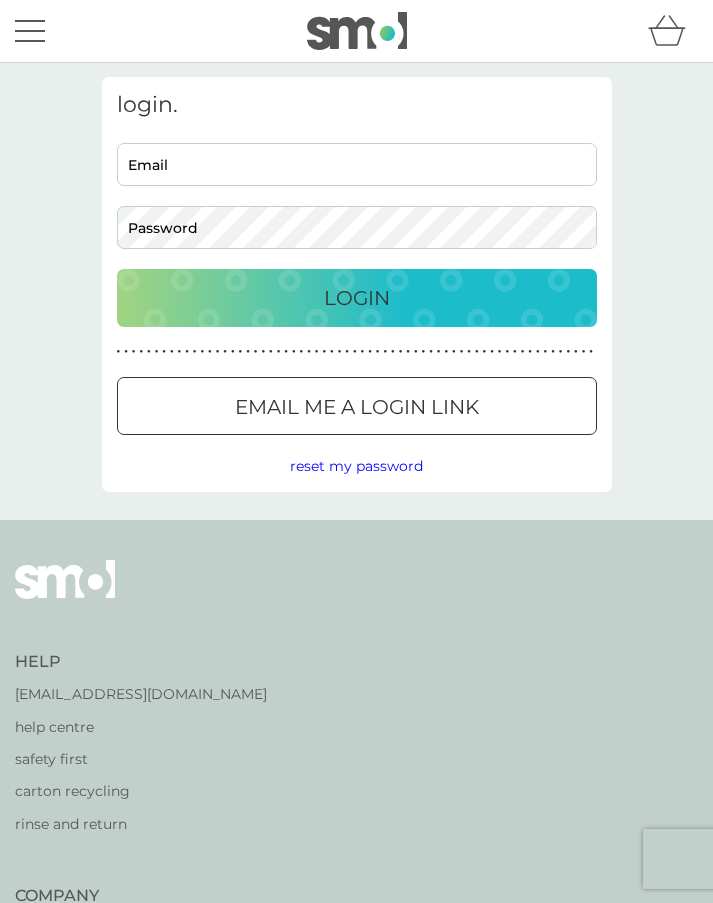 click on "Email" at bounding box center [357, 164] 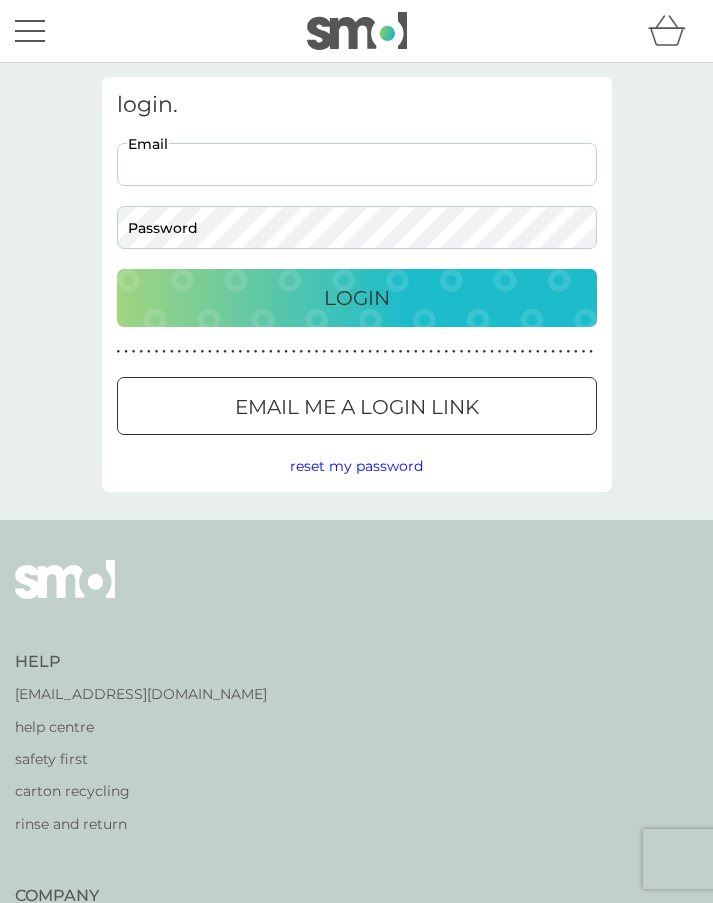 type on "tandy.helen@yahoo.com" 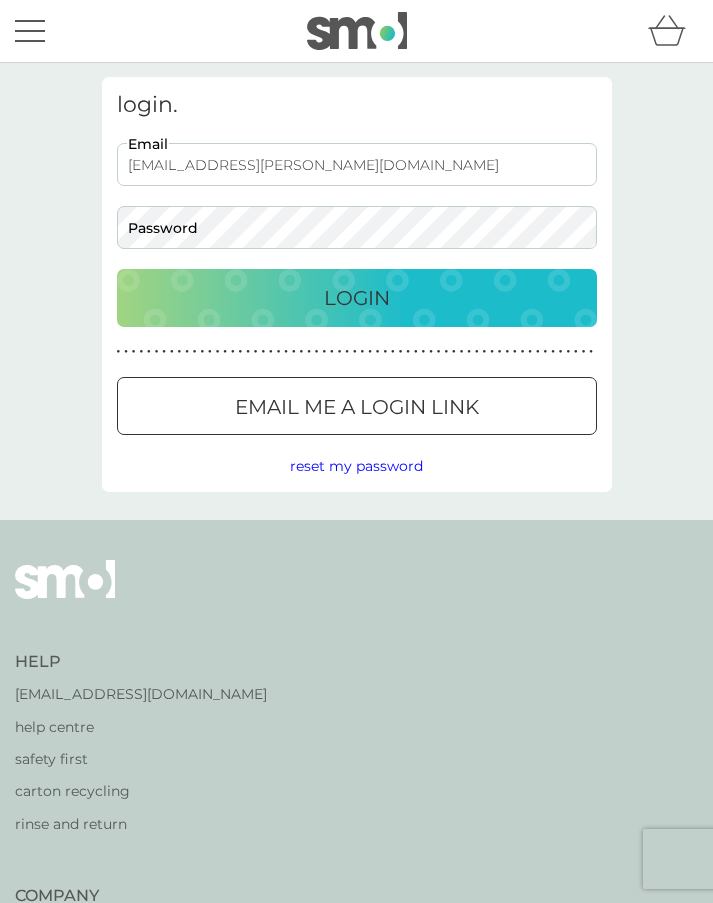 click on "Login" at bounding box center (357, 298) 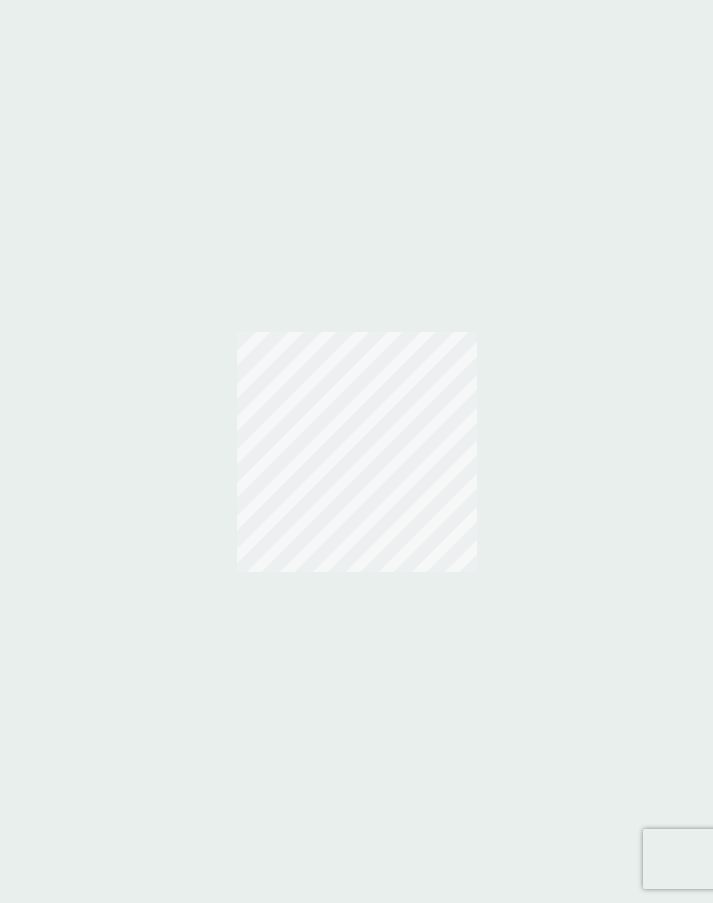 scroll, scrollTop: 0, scrollLeft: 0, axis: both 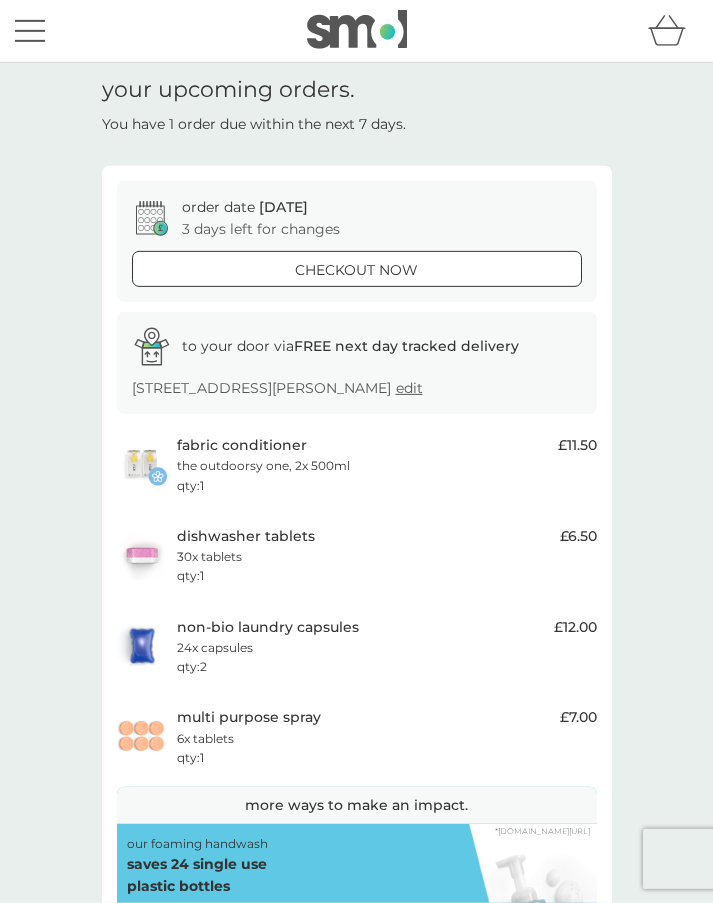 click on "non-bio laundry capsules 24x capsules qty :  2" at bounding box center (360, 646) 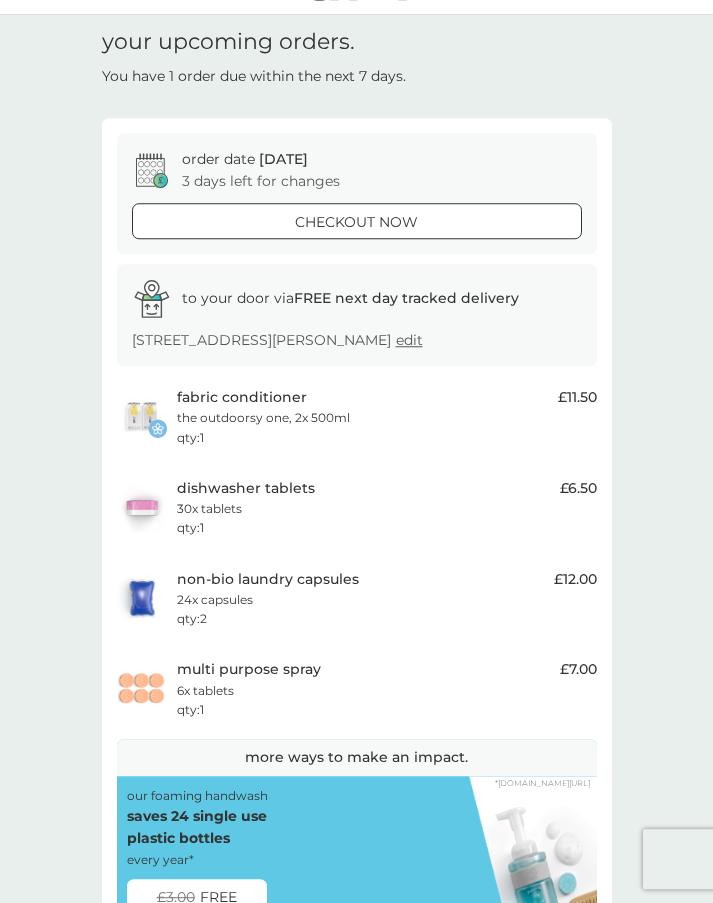 scroll, scrollTop: 0, scrollLeft: 0, axis: both 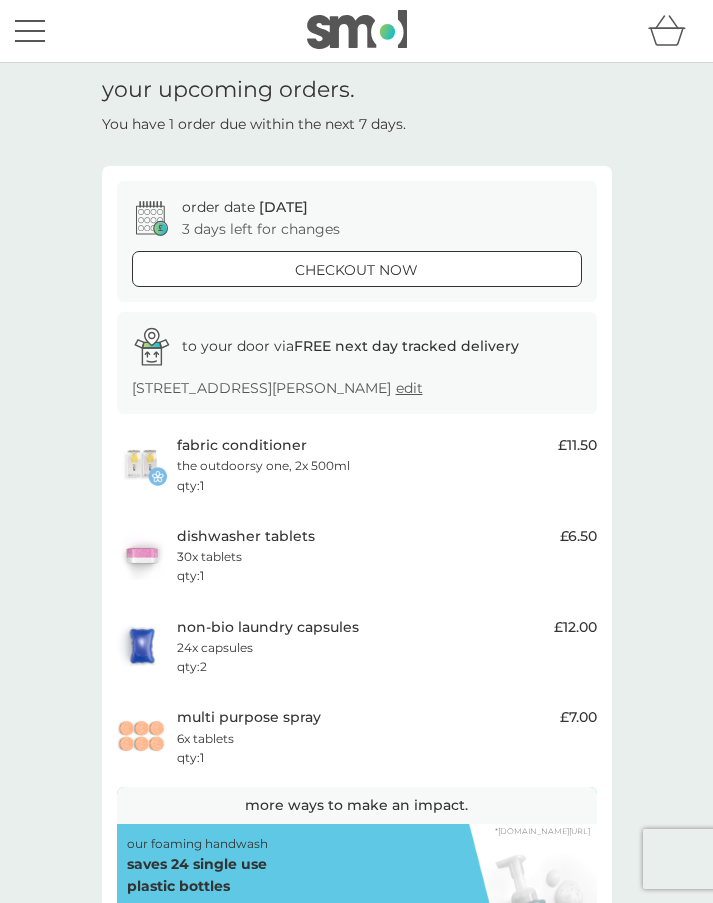 click at bounding box center [30, 31] 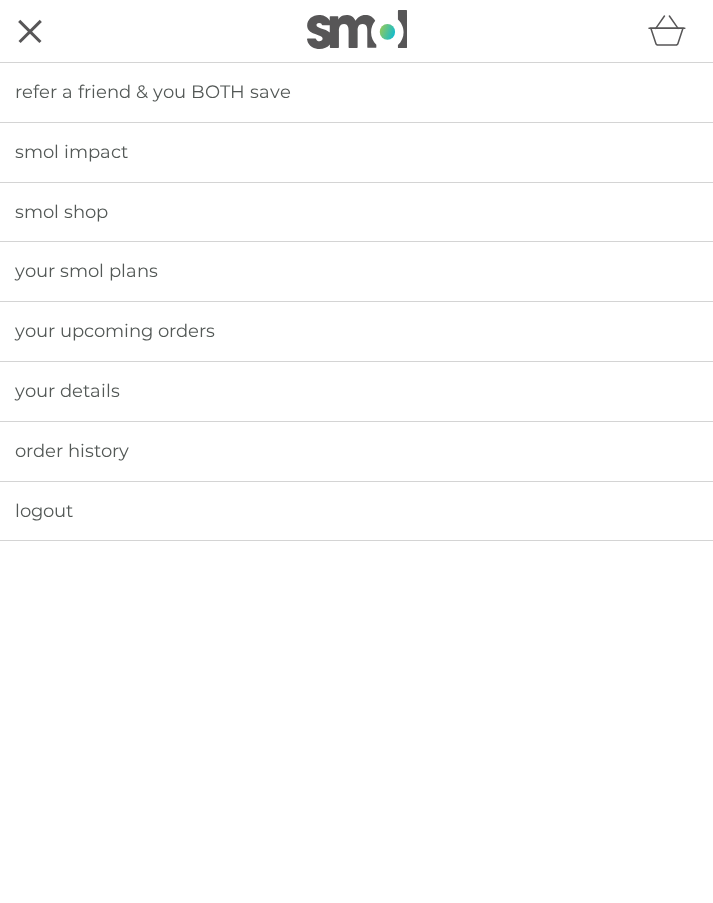 click on "your smol plans" at bounding box center (356, 271) 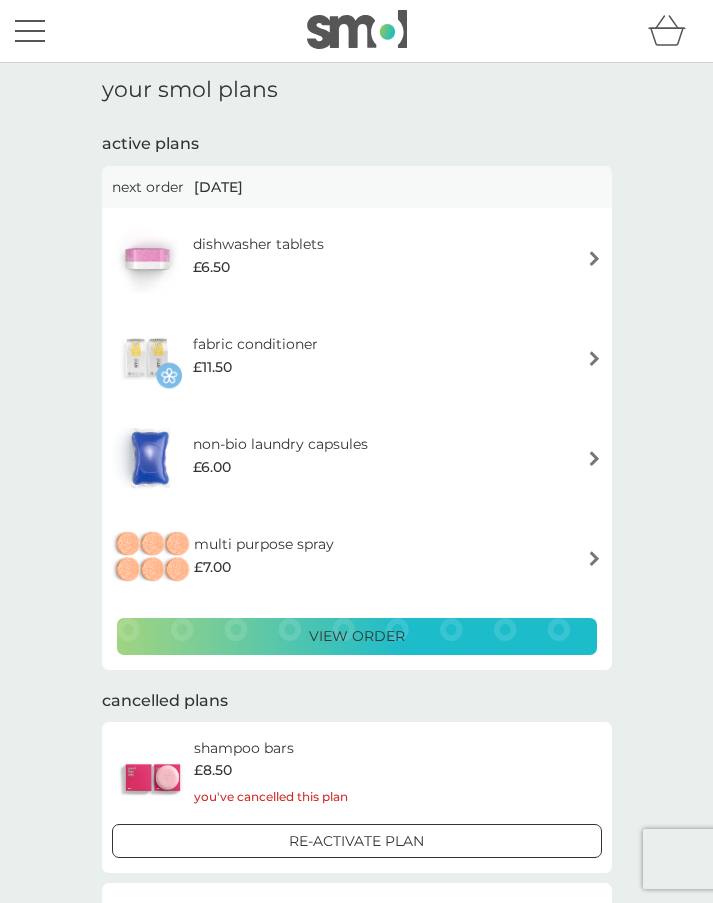 click on "£6.00" at bounding box center [280, 467] 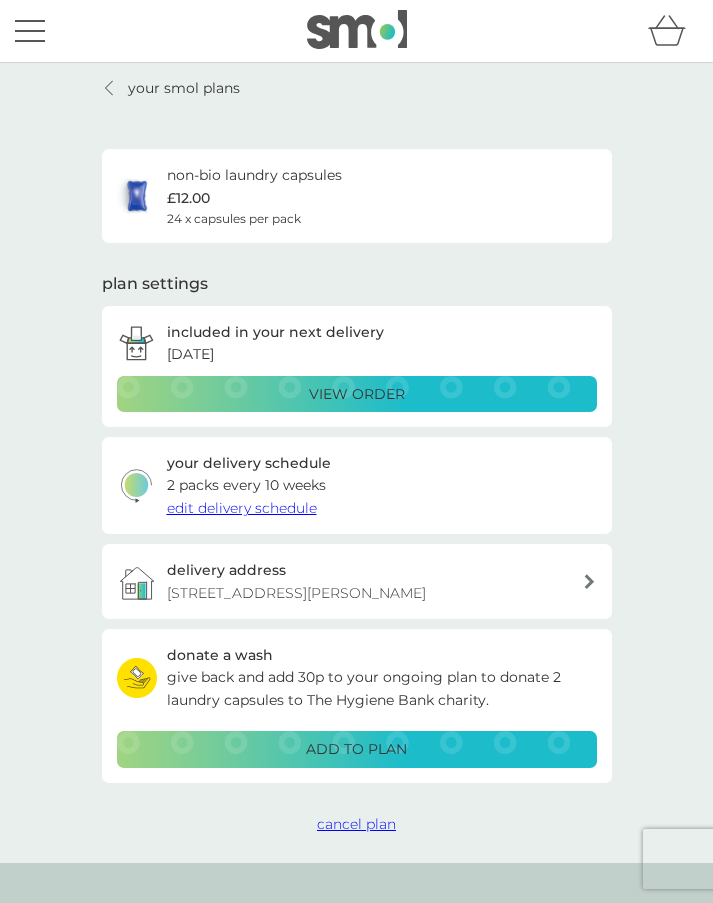 click on "edit delivery schedule" at bounding box center [242, 508] 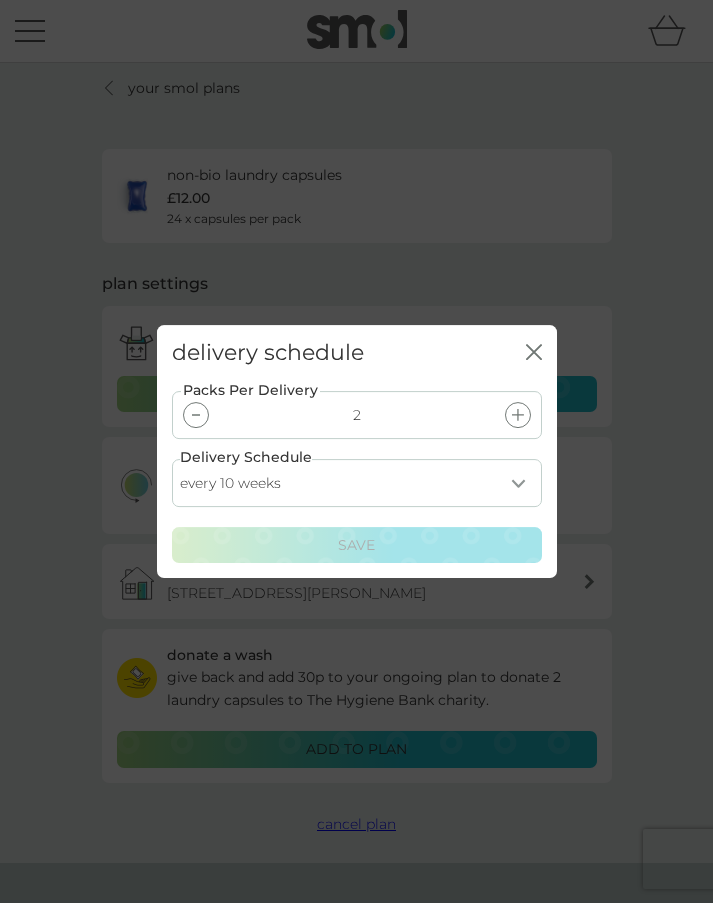 click on "every 1 week every 2 weeks every 3 weeks every 4 weeks every 5 weeks every 6 weeks every 7 weeks every 8 weeks every 9 weeks every 10 weeks every 11 weeks every 12 weeks every 13 weeks every 14 weeks every 15 weeks every 16 weeks every 17 weeks" at bounding box center [357, 483] 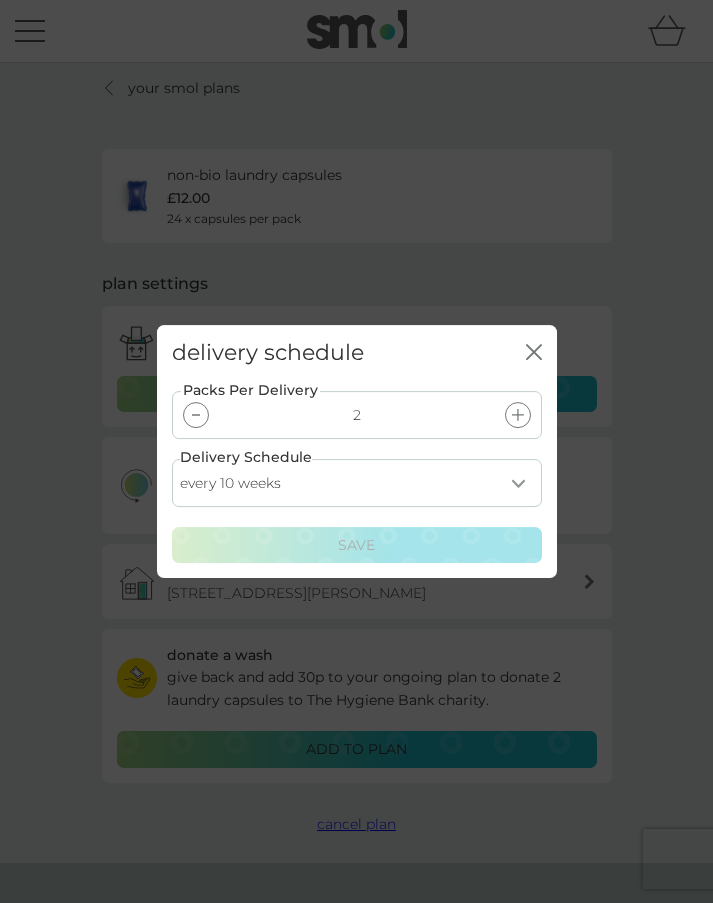 select on "98" 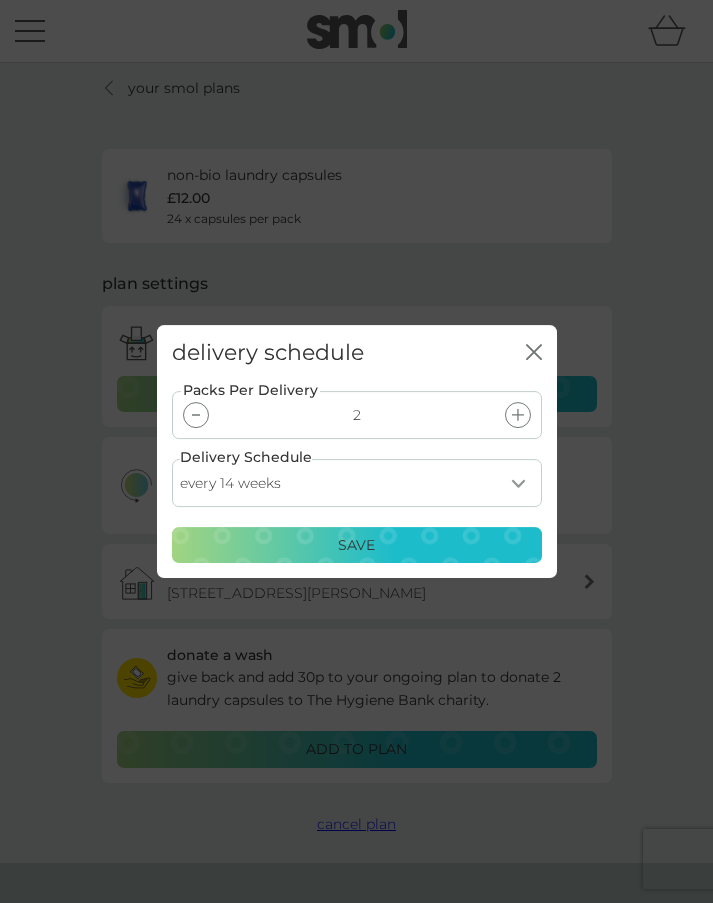 click on "Save" at bounding box center (357, 545) 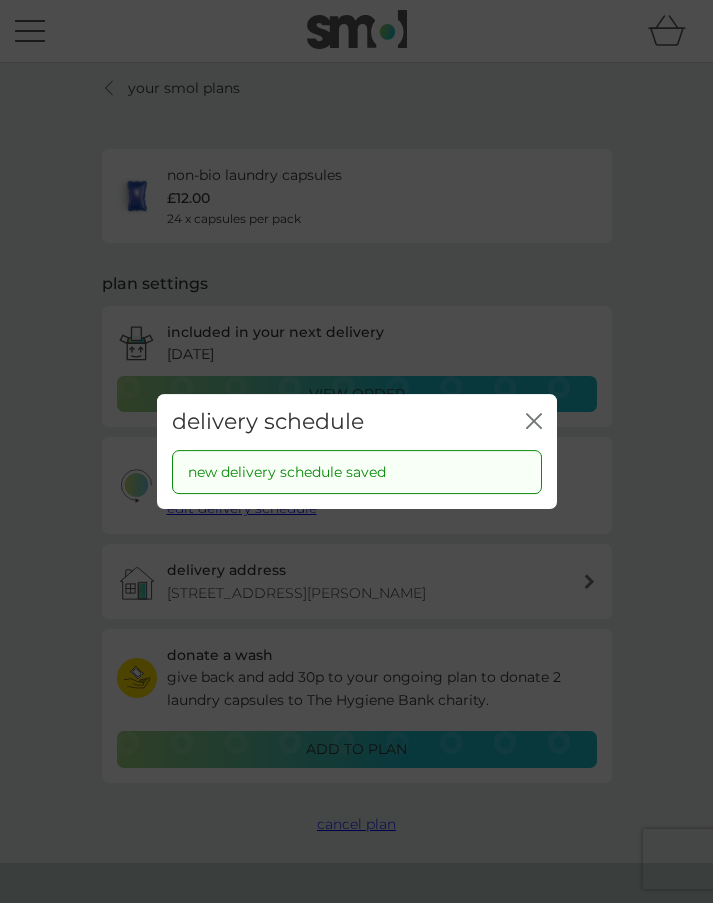 click on "close" 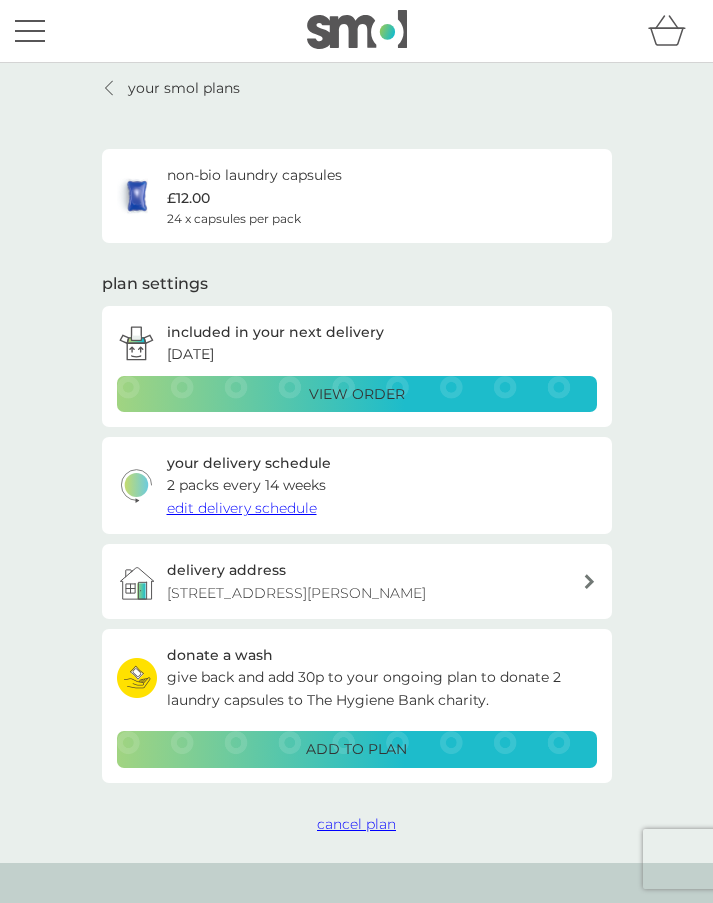click on "view order" at bounding box center [357, 394] 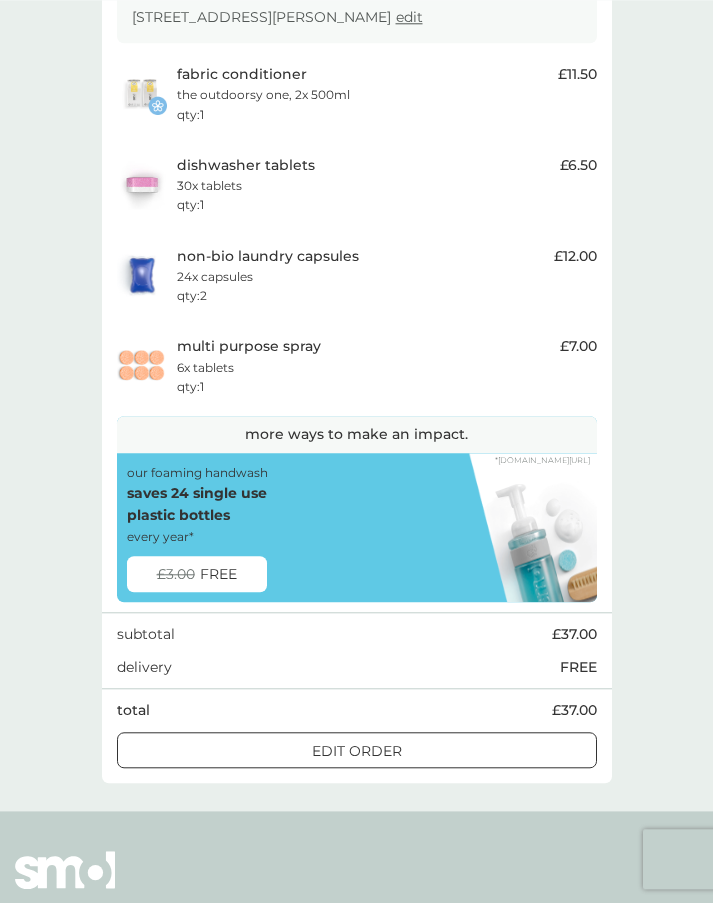 click on "edit order" at bounding box center (357, 751) 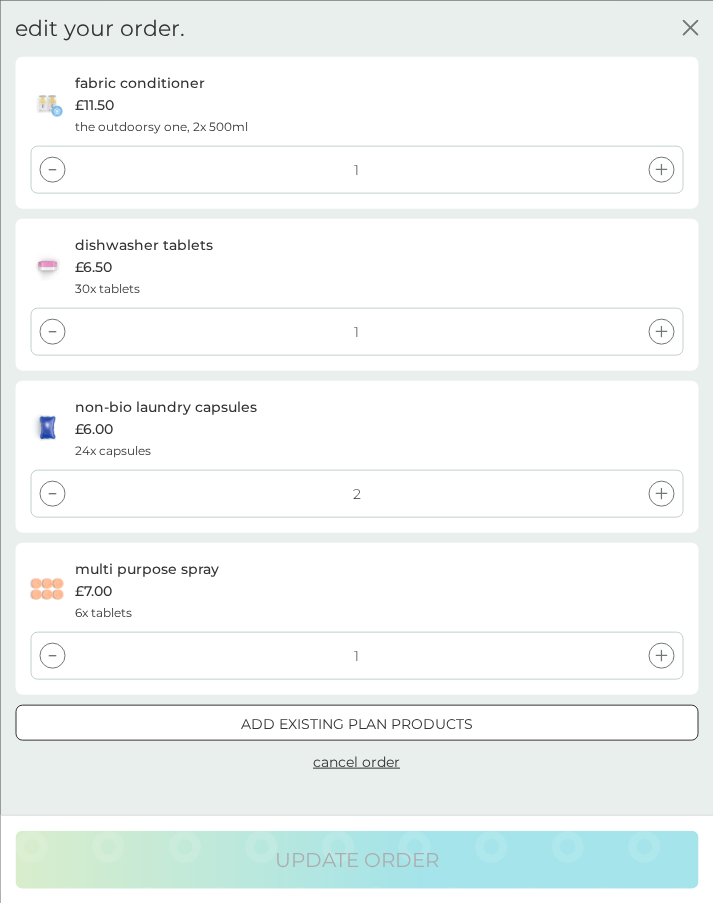 scroll, scrollTop: 289, scrollLeft: 0, axis: vertical 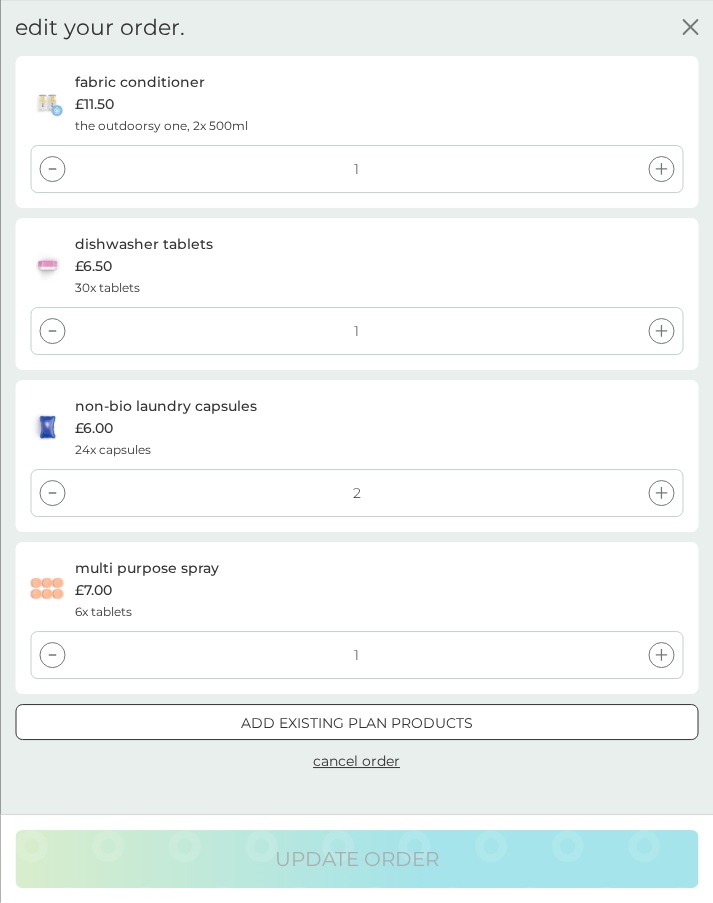 click at bounding box center [52, 493] 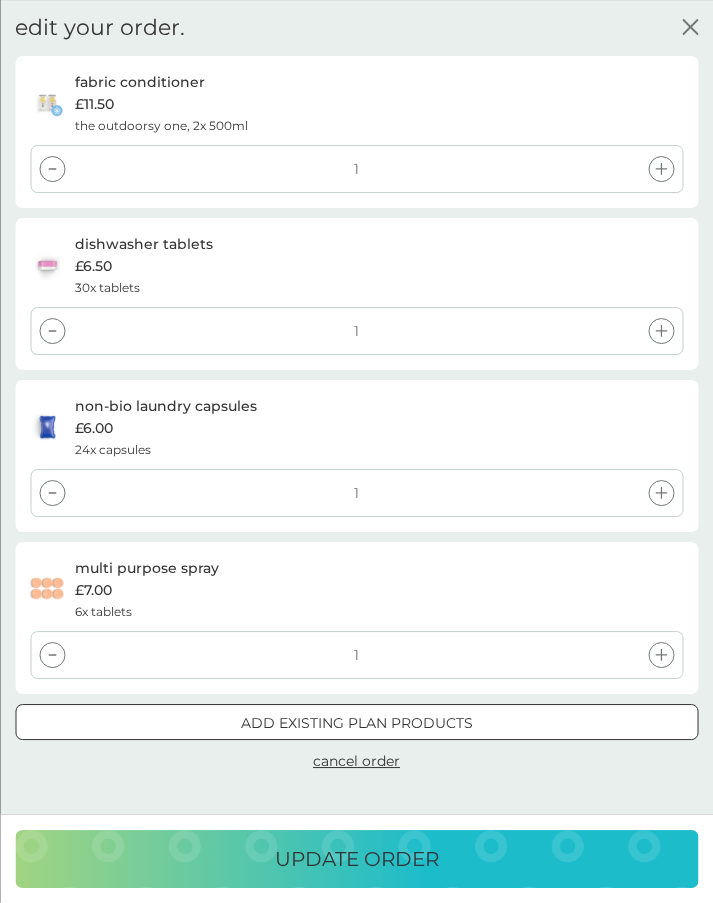 click at bounding box center (52, 493) 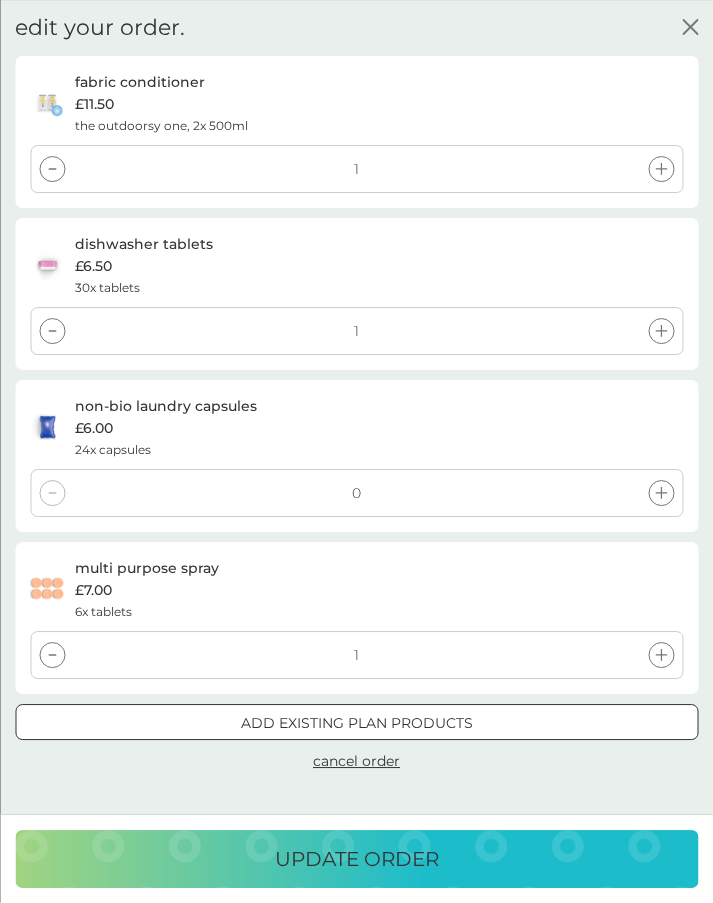 click on "update order" at bounding box center (357, 859) 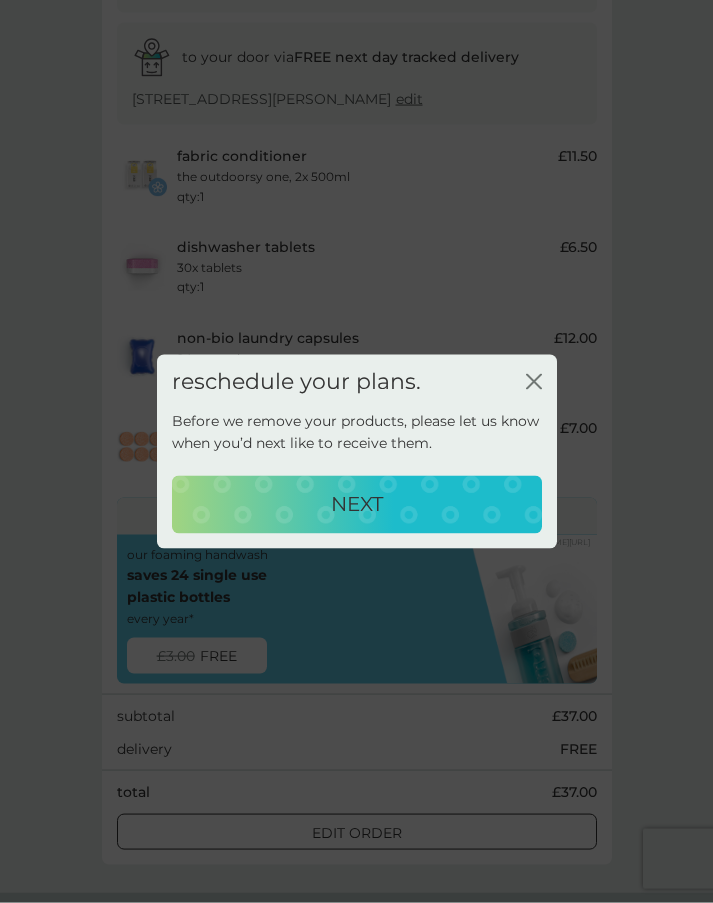 click on "NEXT" at bounding box center [357, 505] 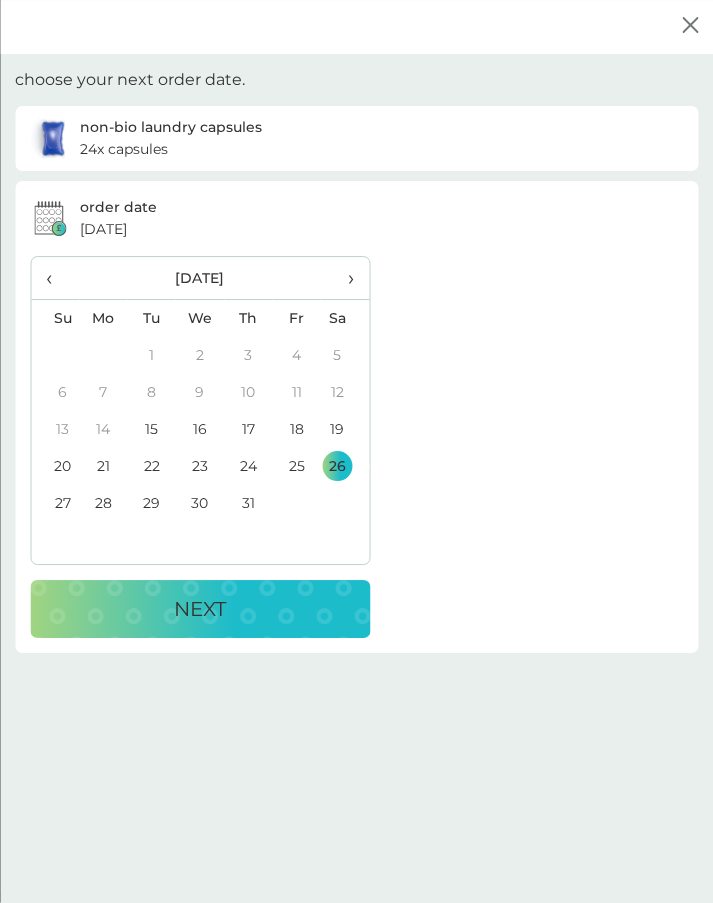 click on "›" at bounding box center (345, 278) 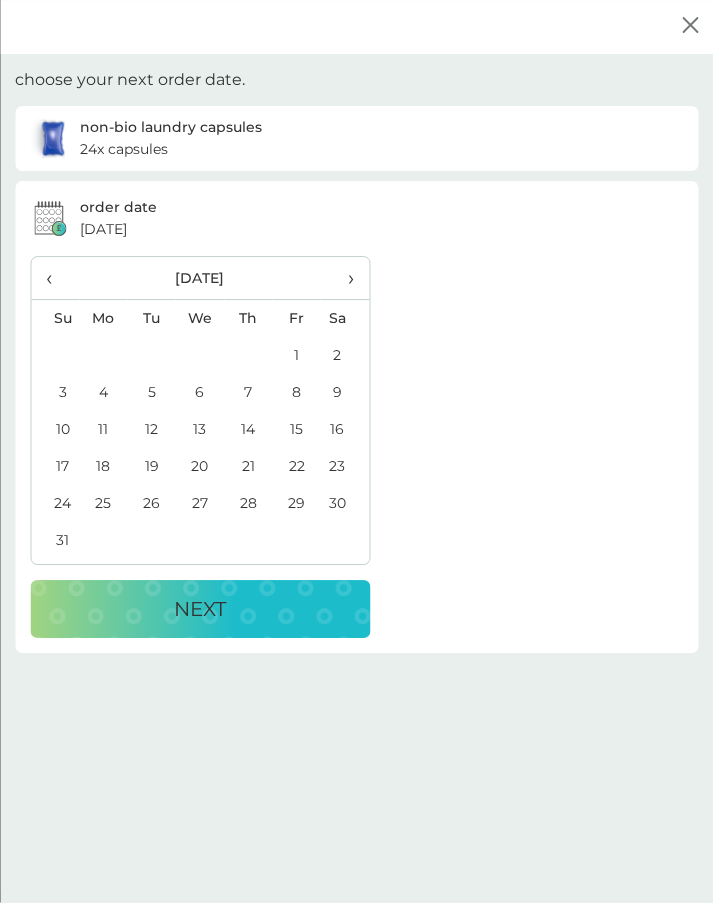 click on "›" at bounding box center [345, 278] 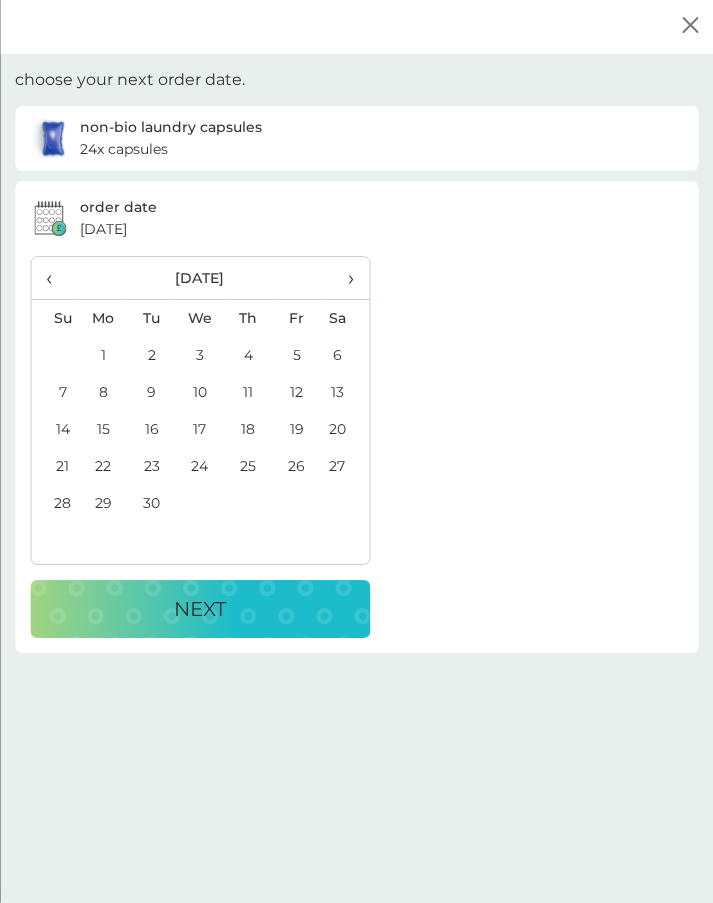 click on "30" at bounding box center (152, 503) 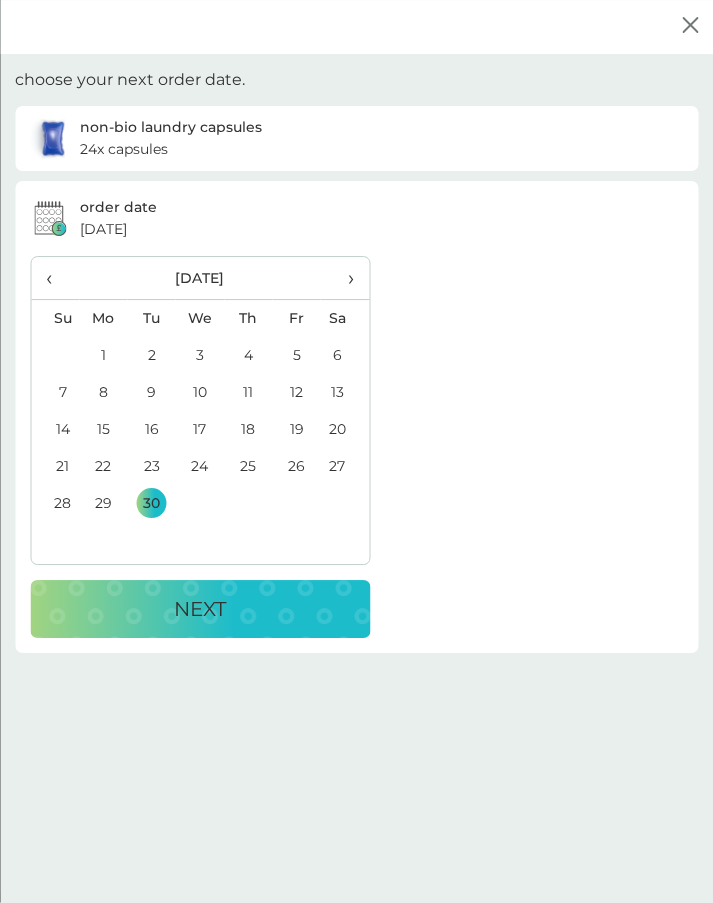 click on "NEXT" at bounding box center [200, 609] 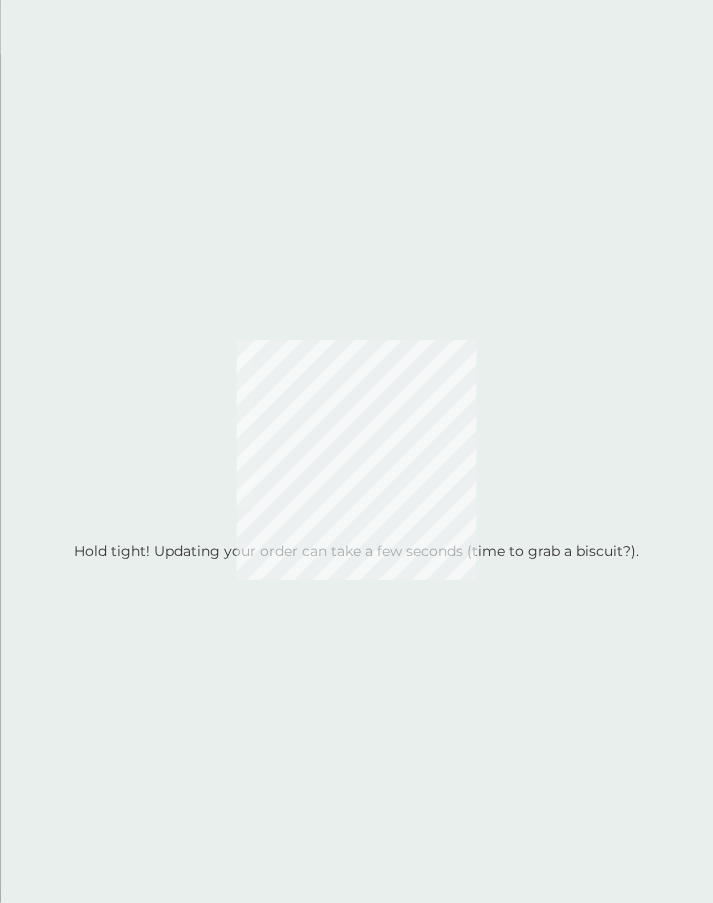 scroll, scrollTop: 0, scrollLeft: 0, axis: both 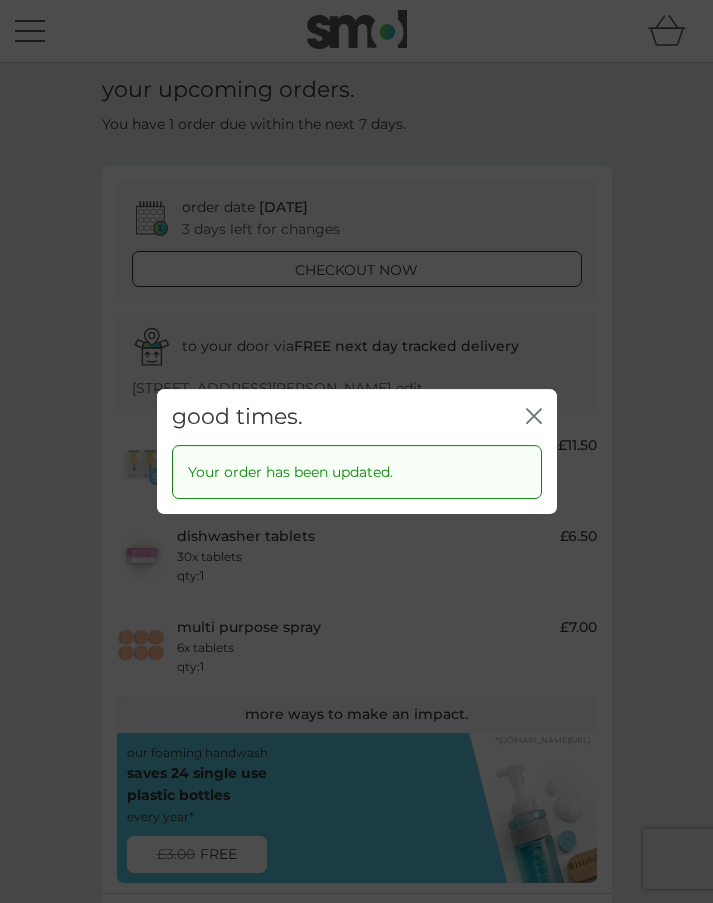 click on "close" 